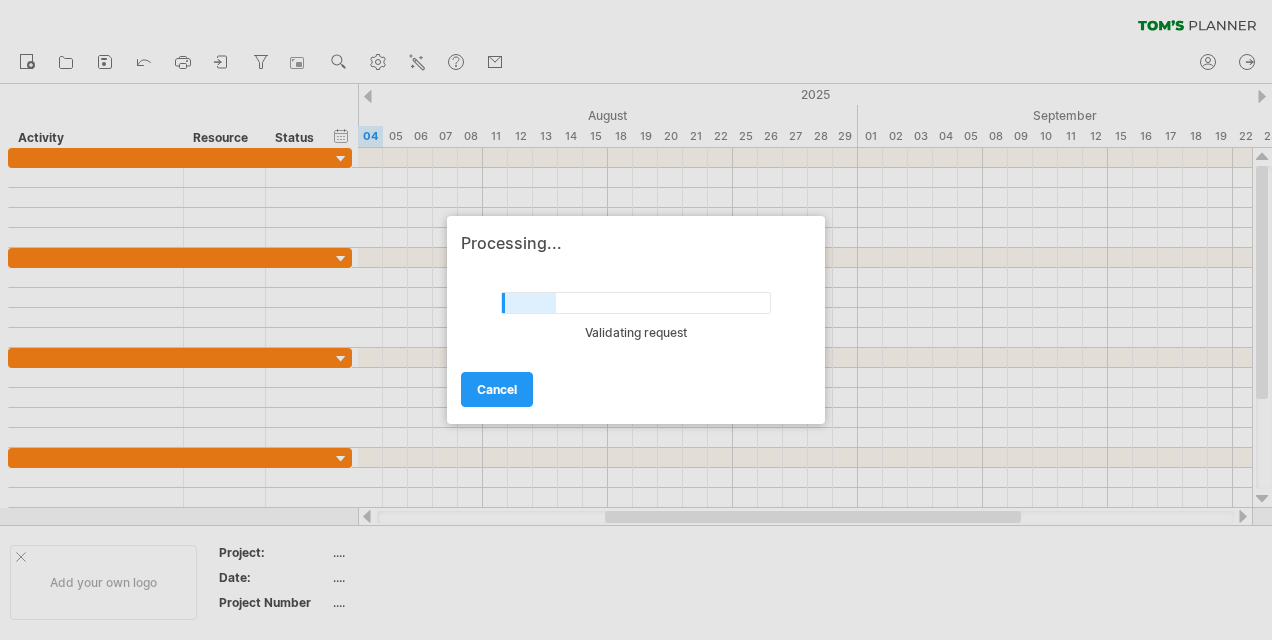 scroll, scrollTop: 0, scrollLeft: 0, axis: both 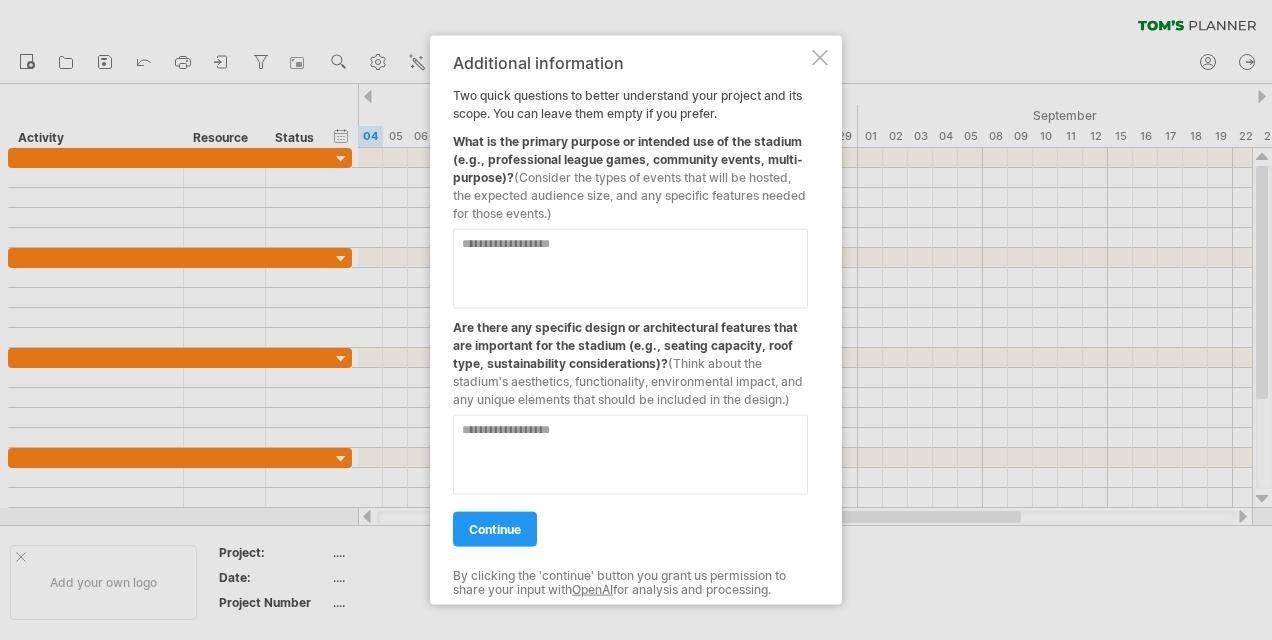 click at bounding box center [630, 269] 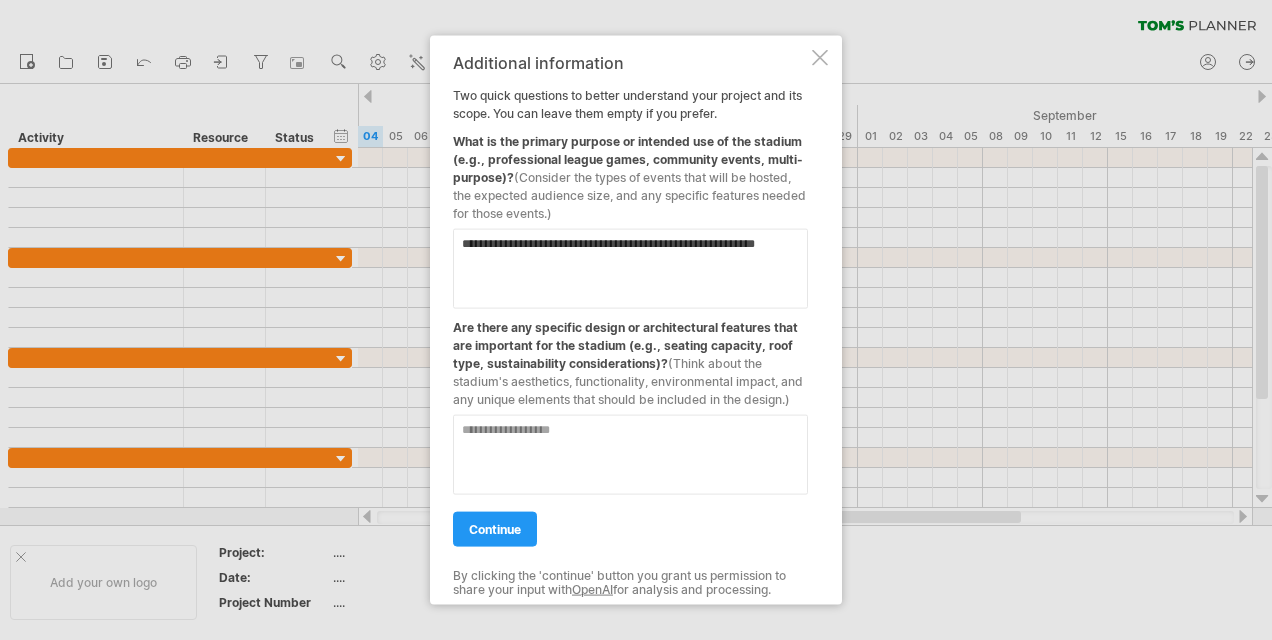 type on "**********" 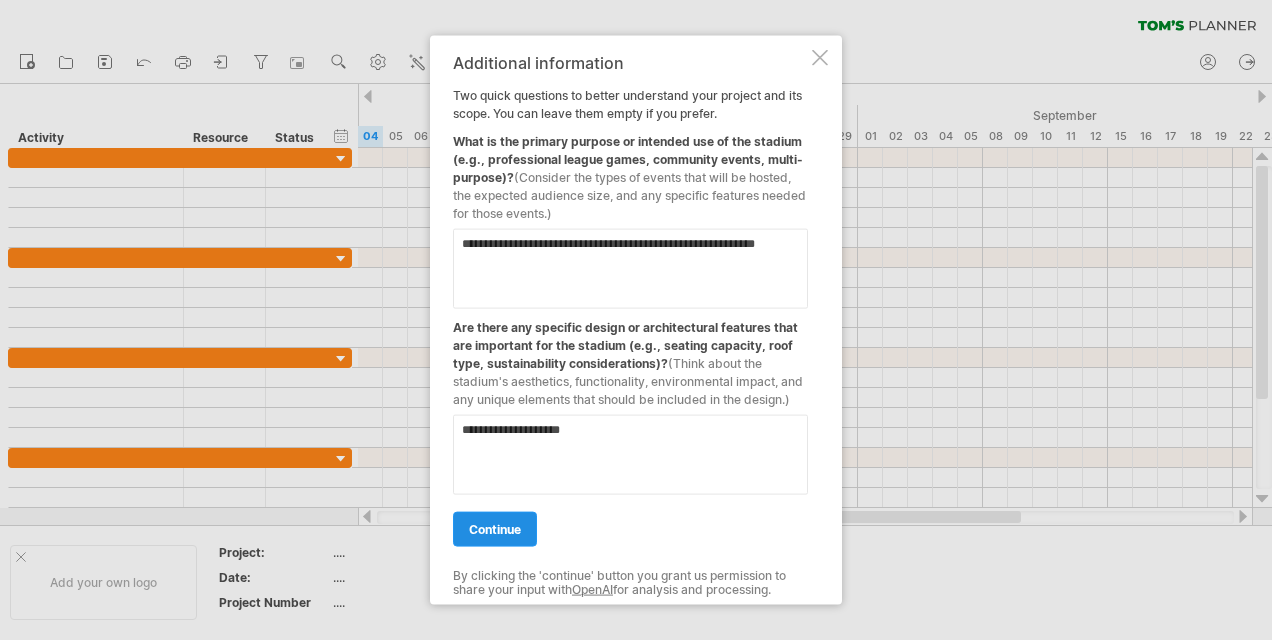 type on "**********" 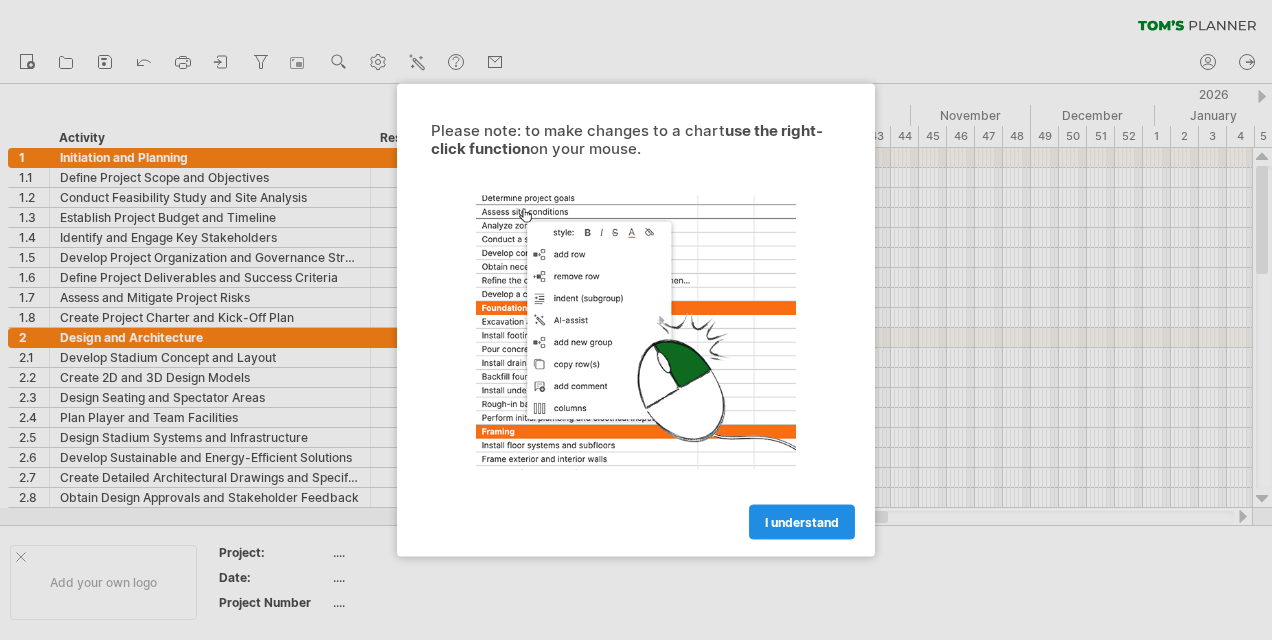 click on "I understand" at bounding box center (802, 522) 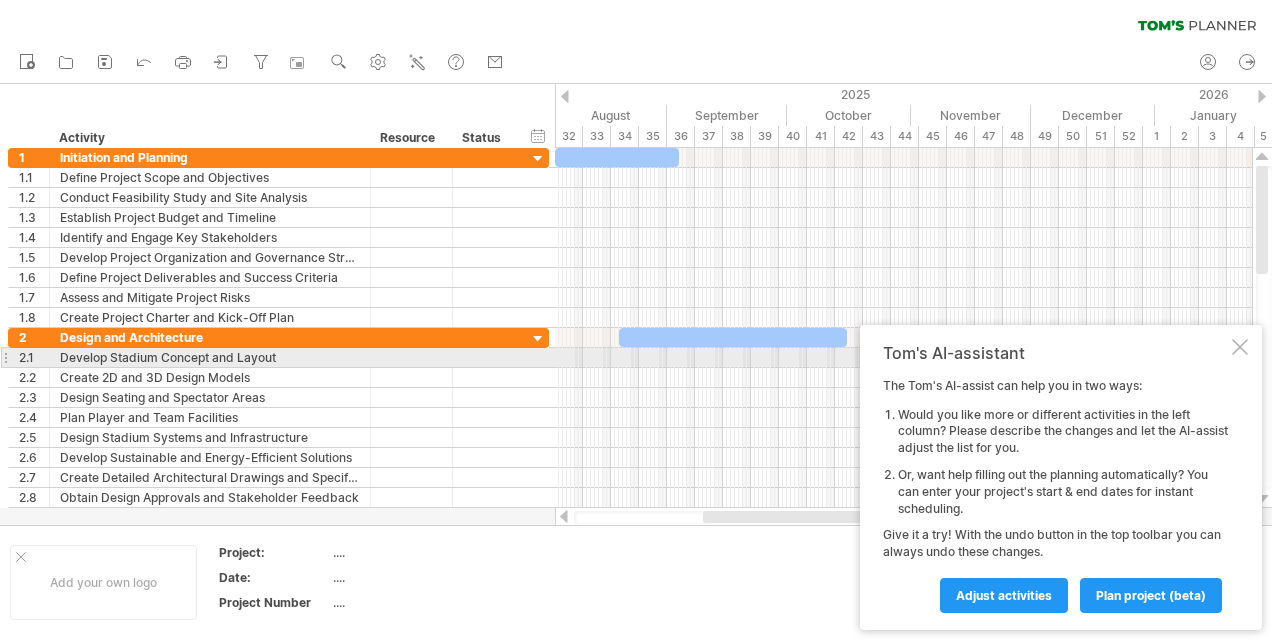 click at bounding box center [1240, 347] 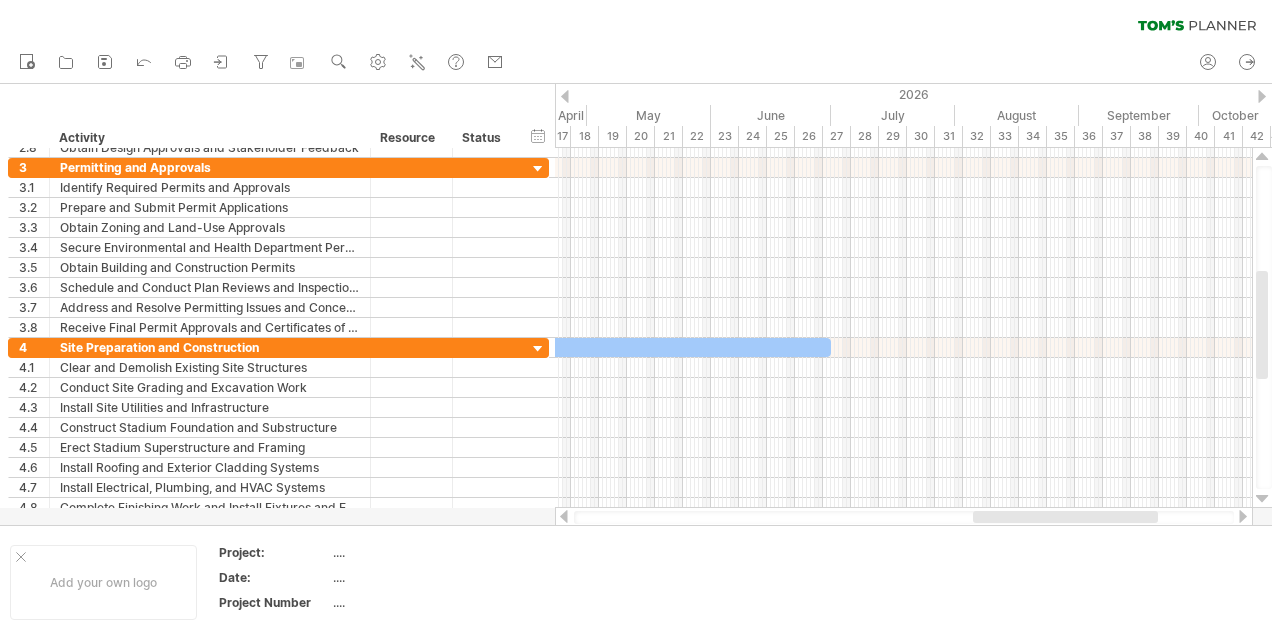 drag, startPoint x: 766, startPoint y: 516, endPoint x: 1036, endPoint y: 516, distance: 270 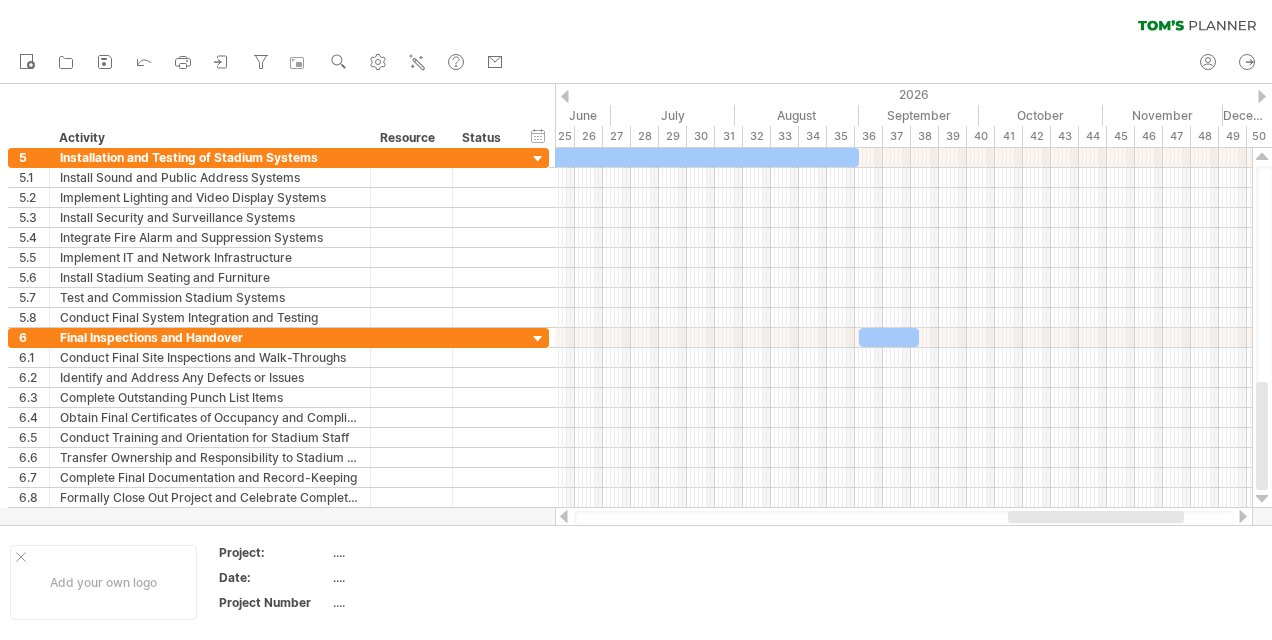 drag, startPoint x: 1050, startPoint y: 515, endPoint x: 1104, endPoint y: 515, distance: 54 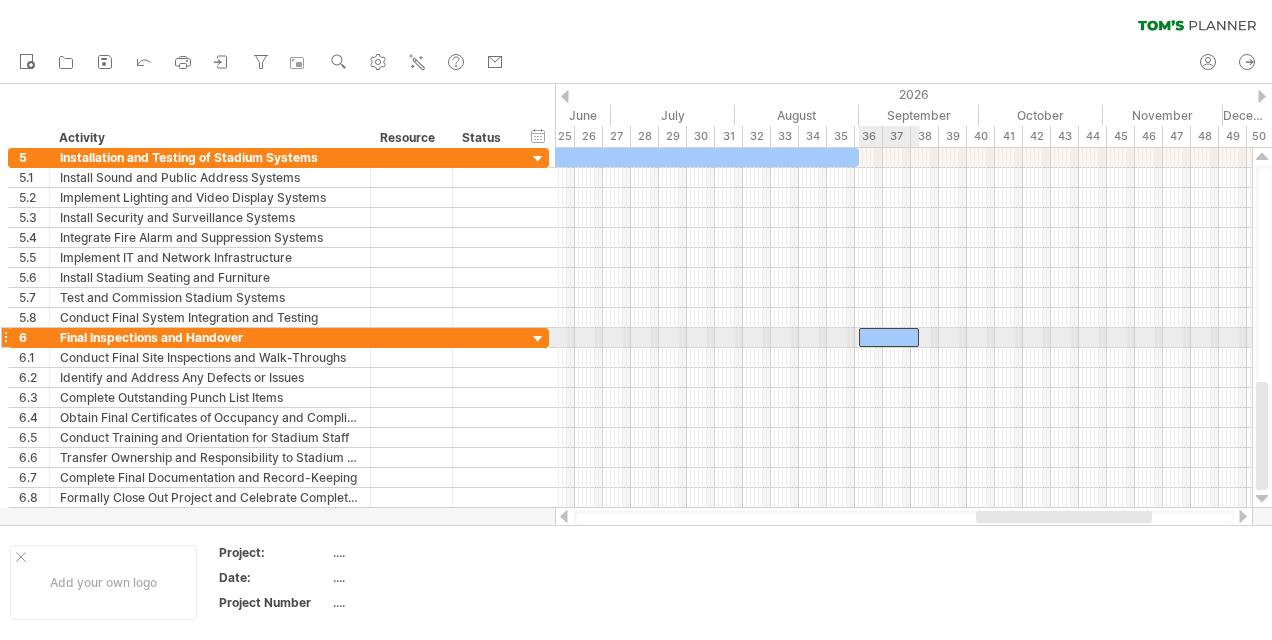 click at bounding box center [889, 337] 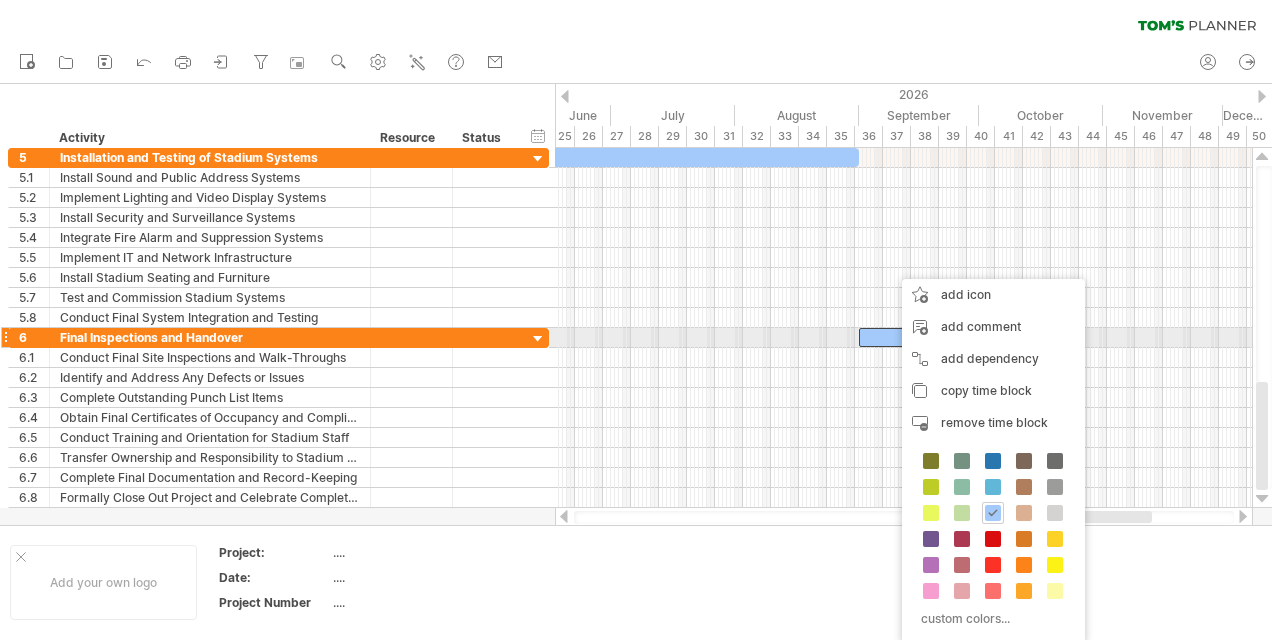 click at bounding box center (889, 337) 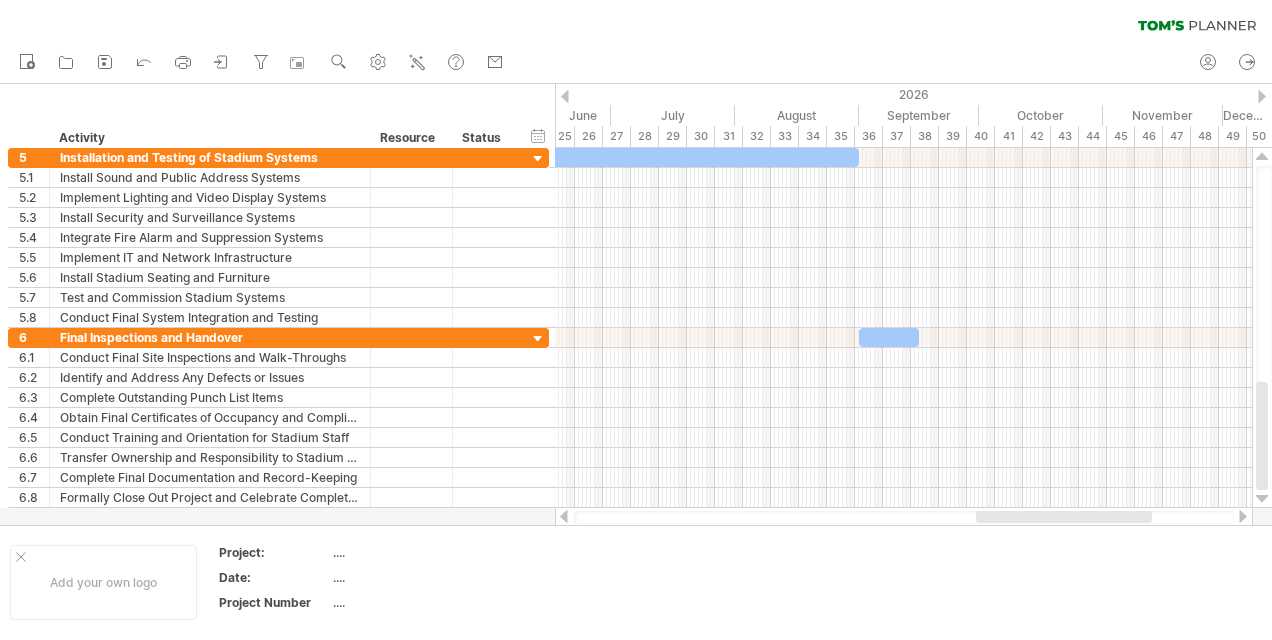 click at bounding box center [1064, 517] 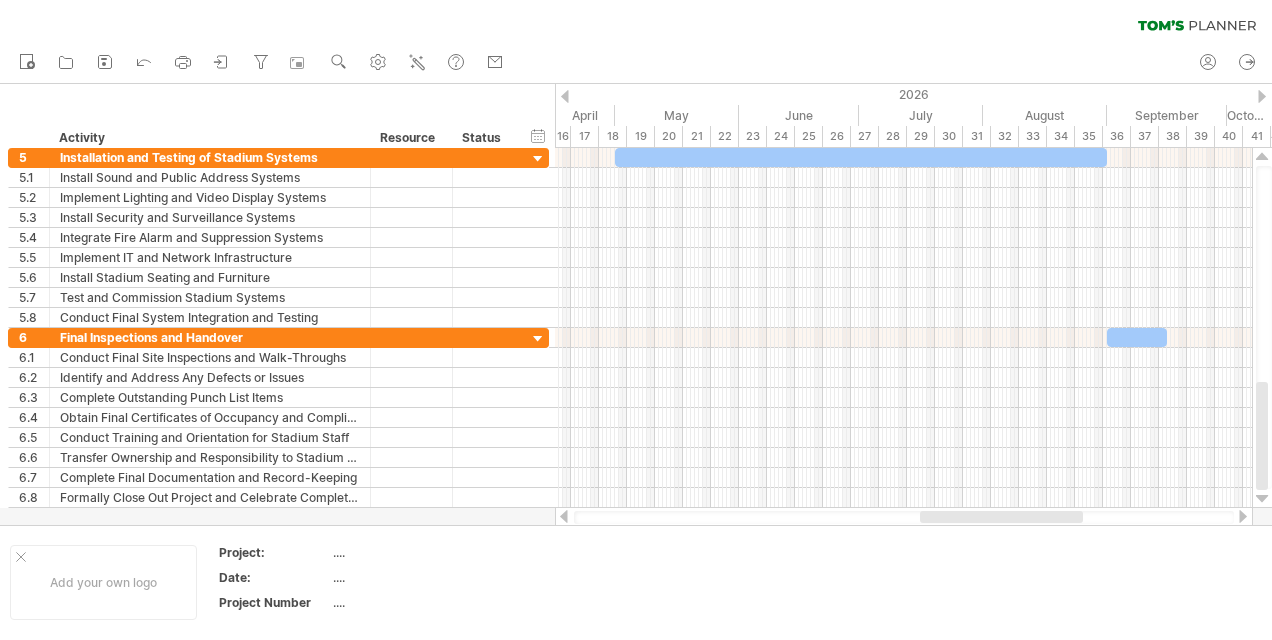 drag, startPoint x: 1042, startPoint y: 516, endPoint x: 986, endPoint y: 509, distance: 56.435802 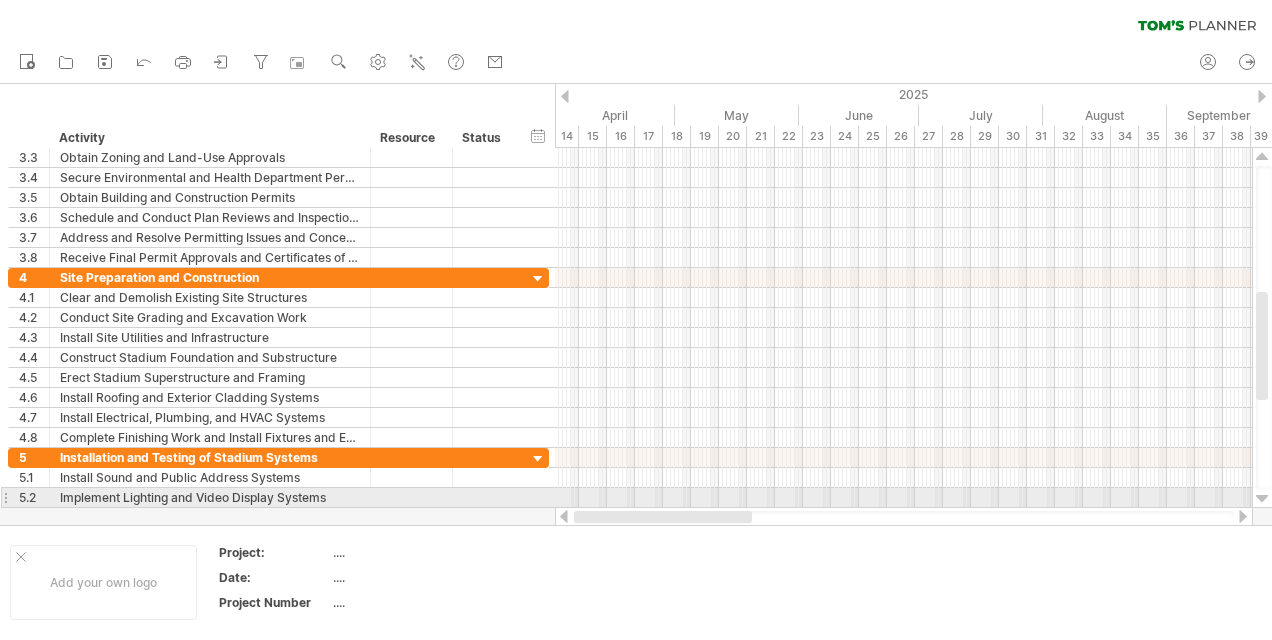 drag, startPoint x: 1038, startPoint y: 517, endPoint x: 618, endPoint y: 494, distance: 420.6293 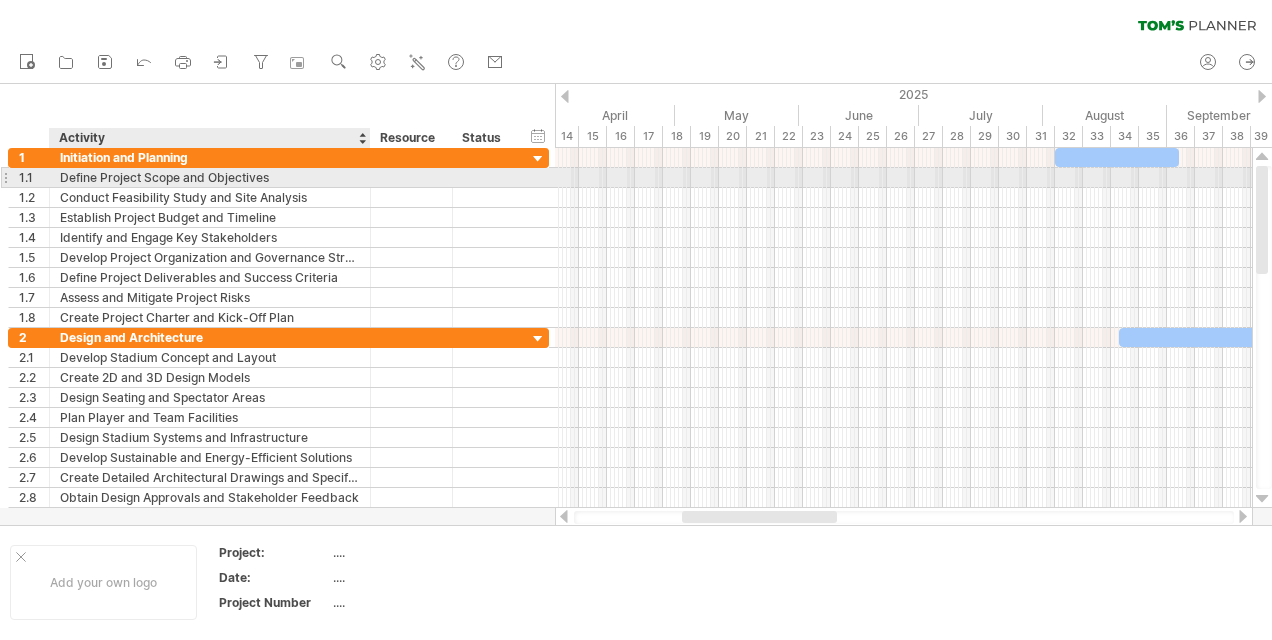 click on "Define Project Scope and Objectives" at bounding box center [210, 177] 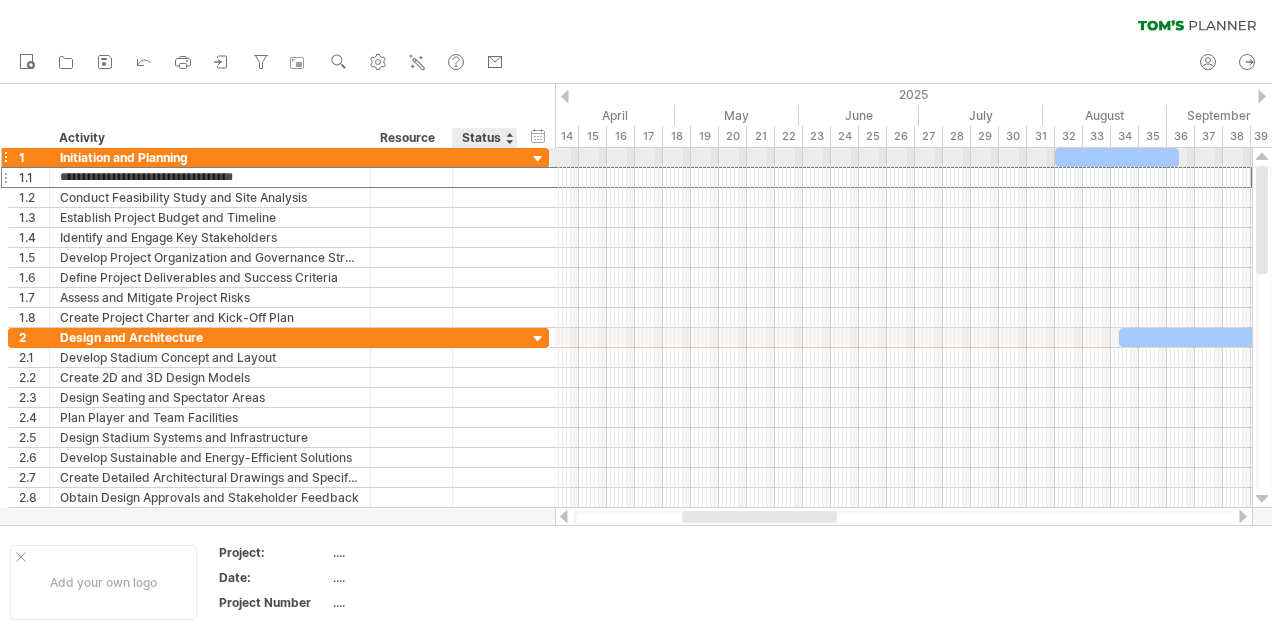 click at bounding box center (538, 159) 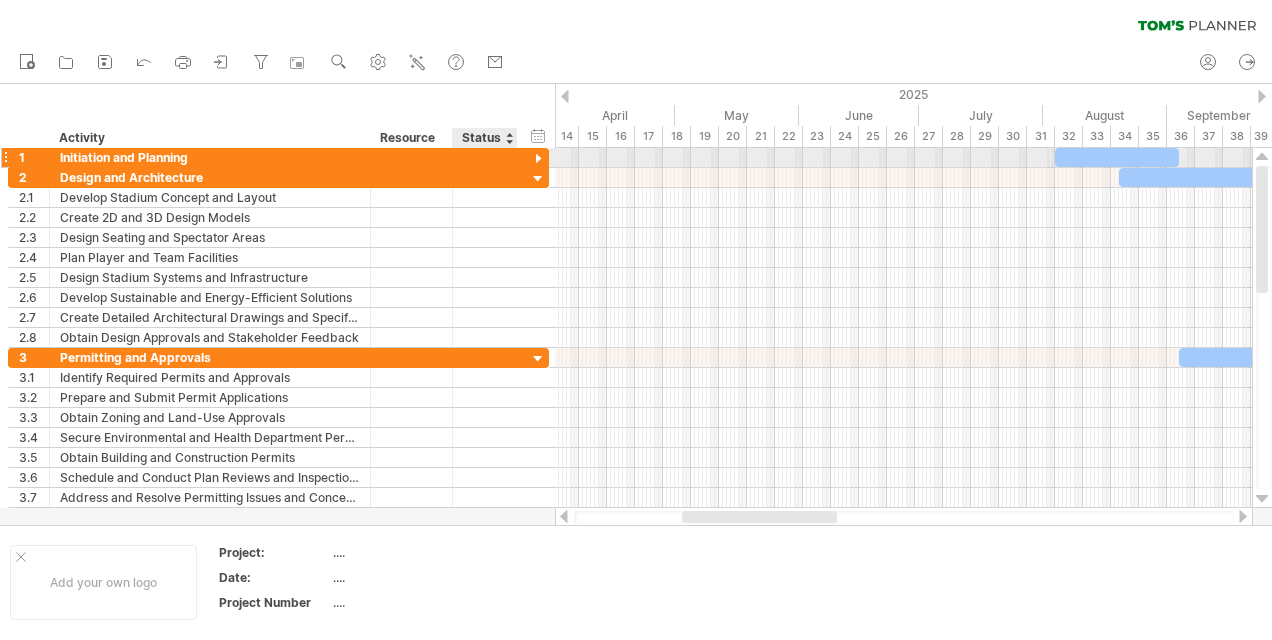 click at bounding box center (538, 159) 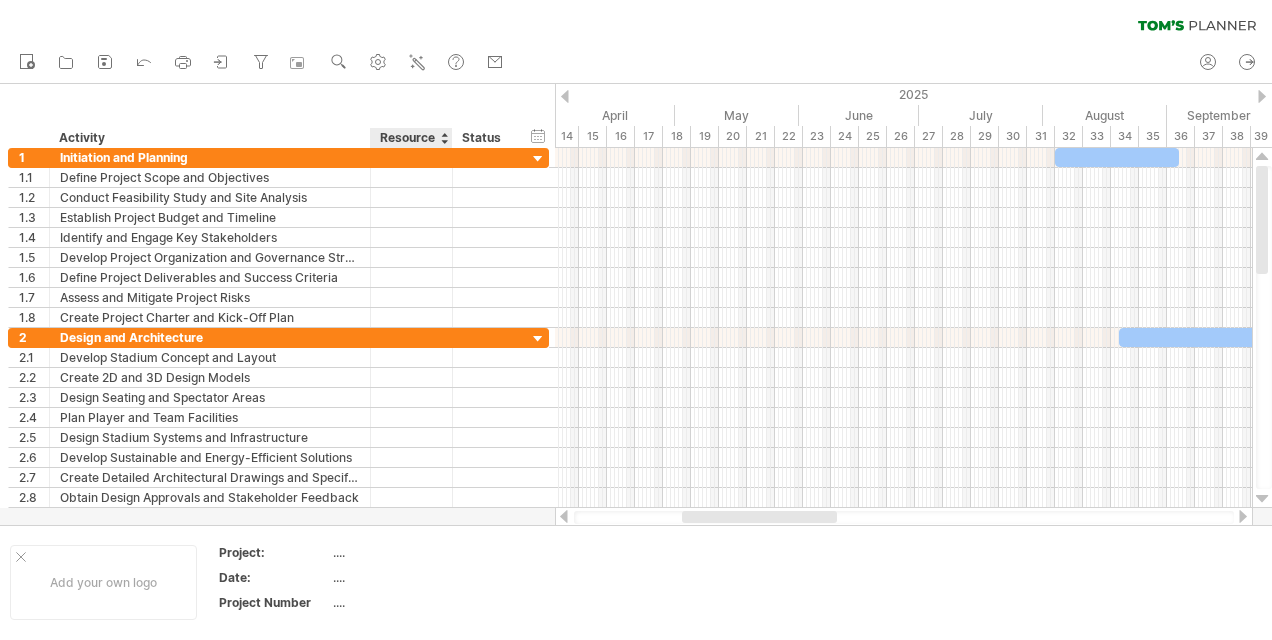 click on "Resource" at bounding box center [410, 138] 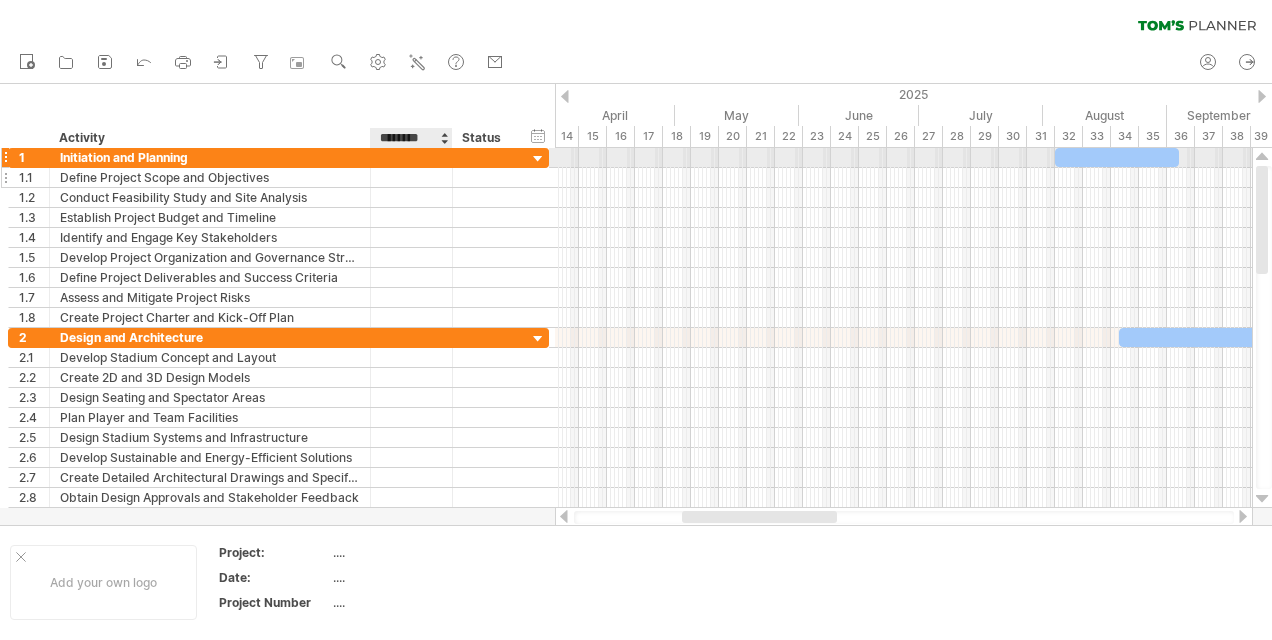 click at bounding box center (411, 177) 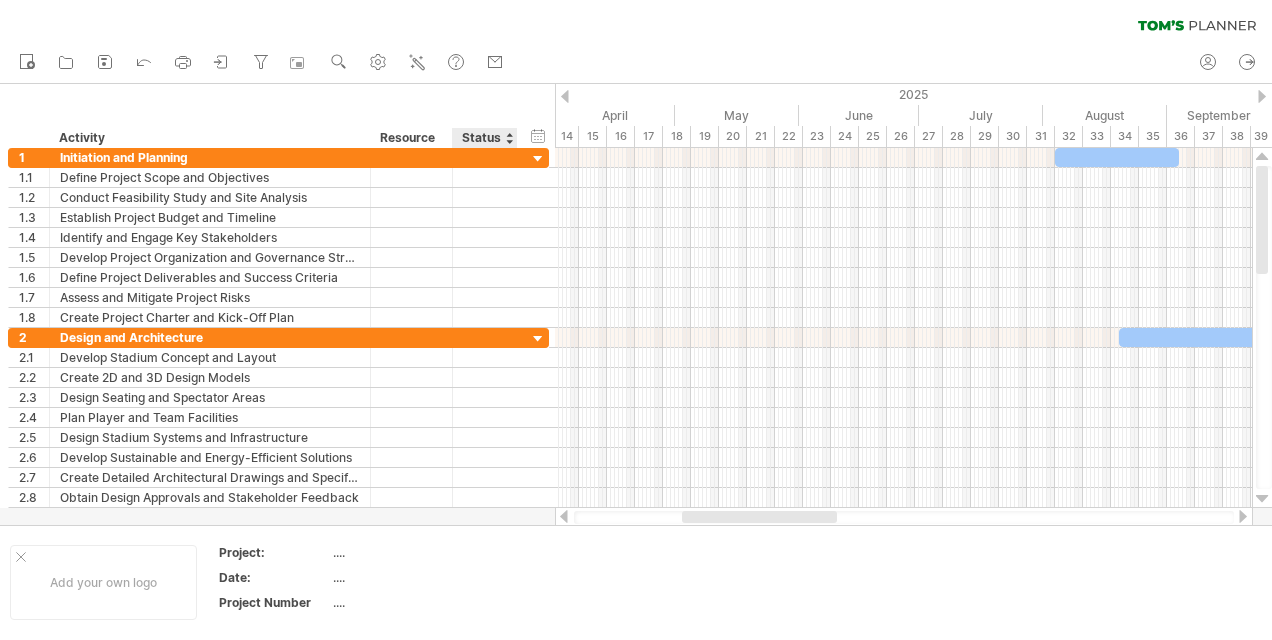 click on "hide start/end/duration show start/end/duration
******** Activity ******** Resource ****** Status" at bounding box center [277, 116] 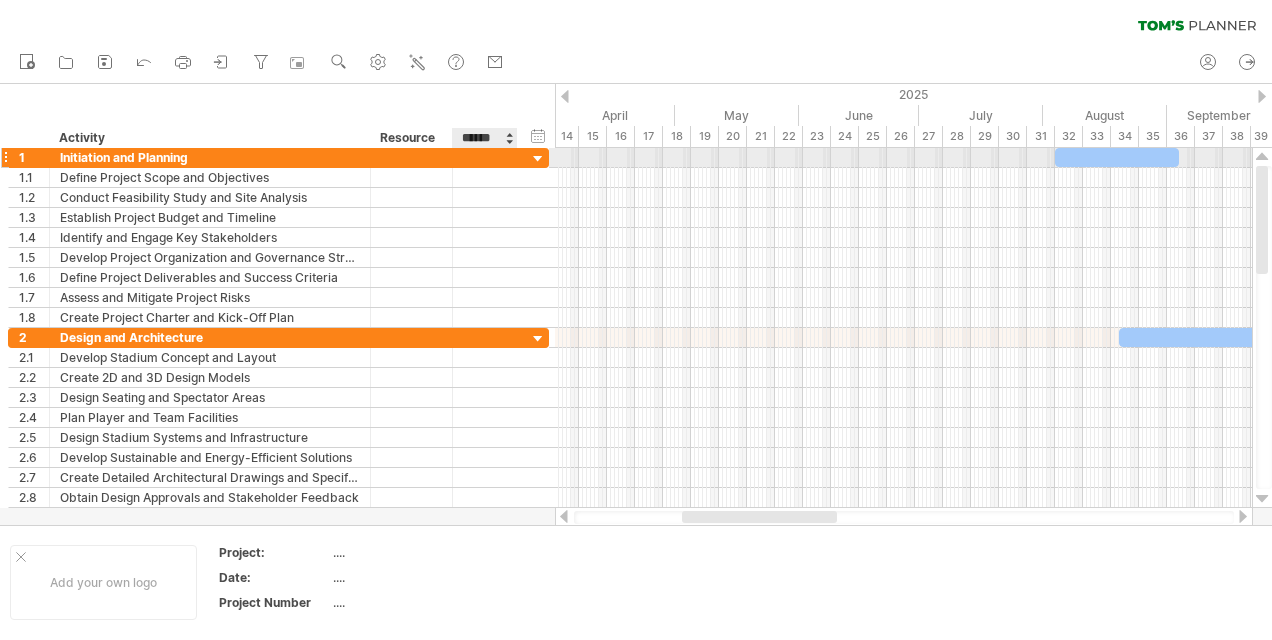 click at bounding box center [485, 157] 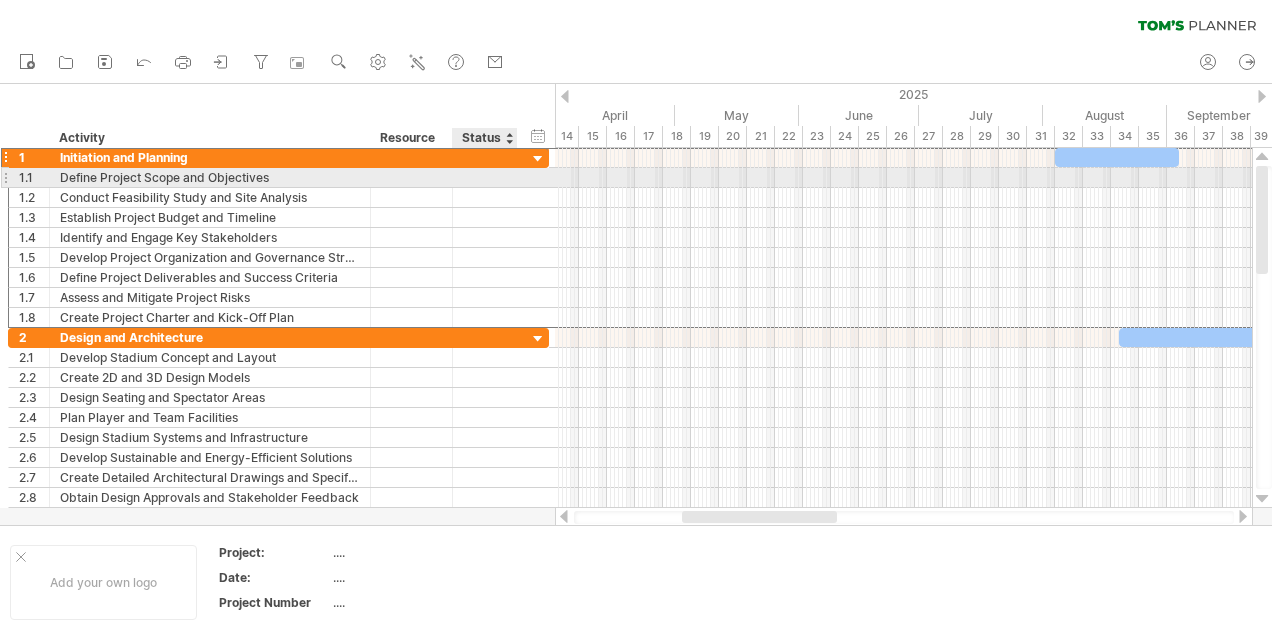 click at bounding box center [485, 177] 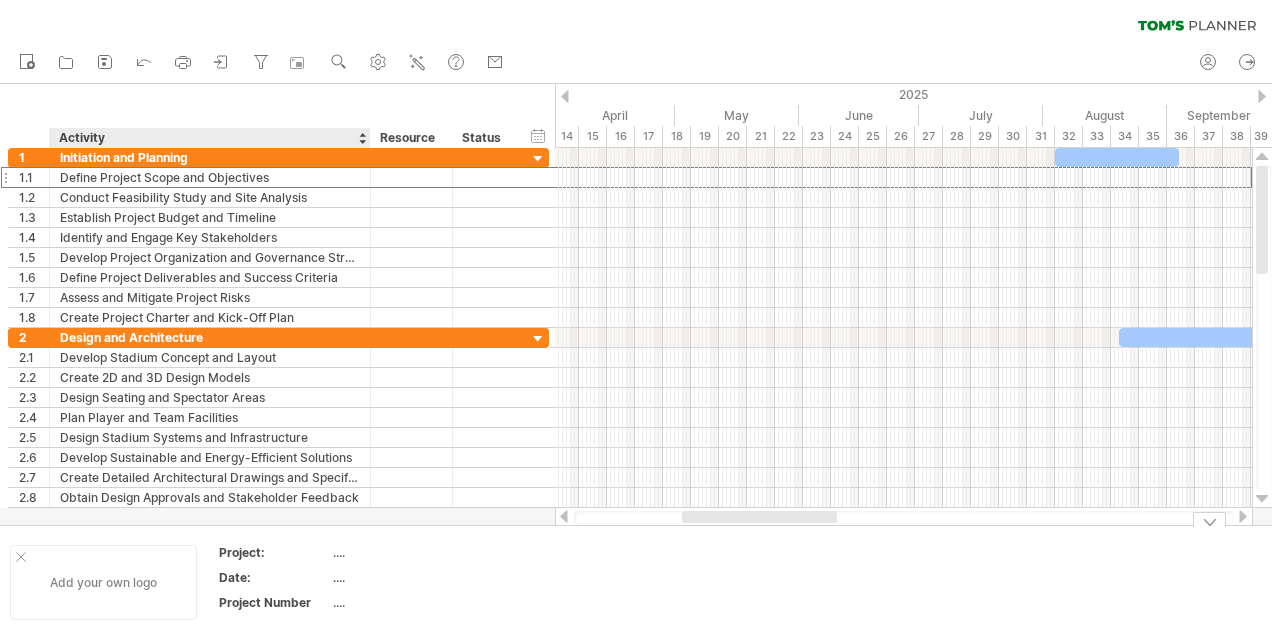 click on "Add your own logo" at bounding box center (103, 582) 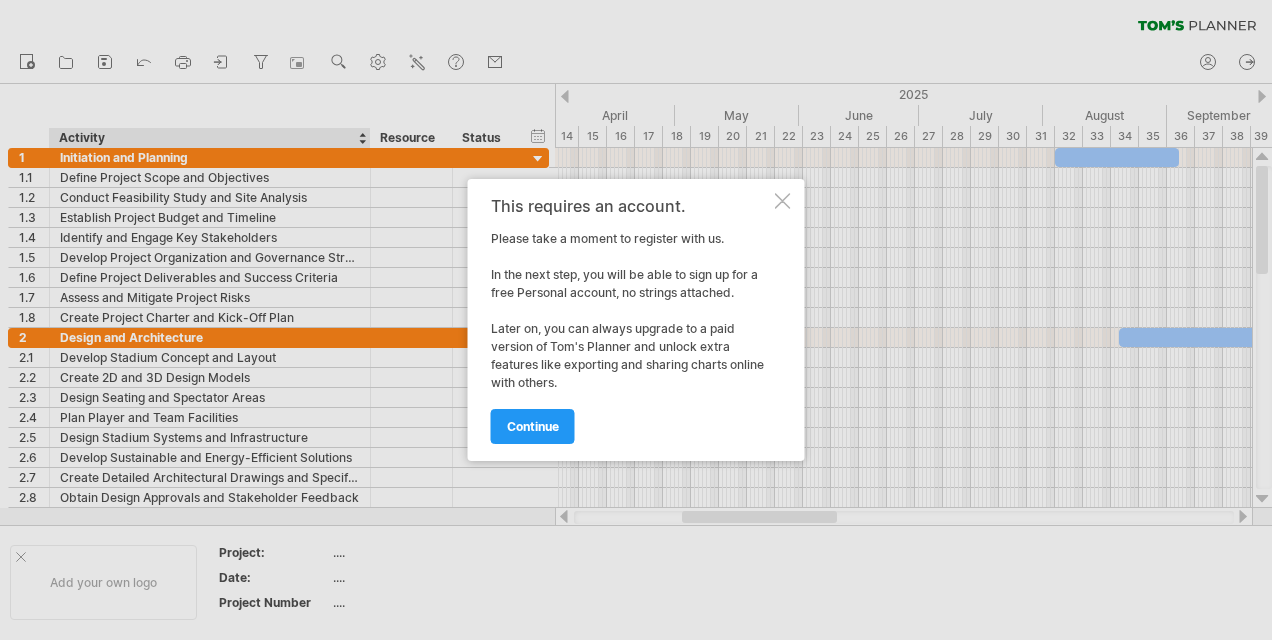 click at bounding box center [783, 201] 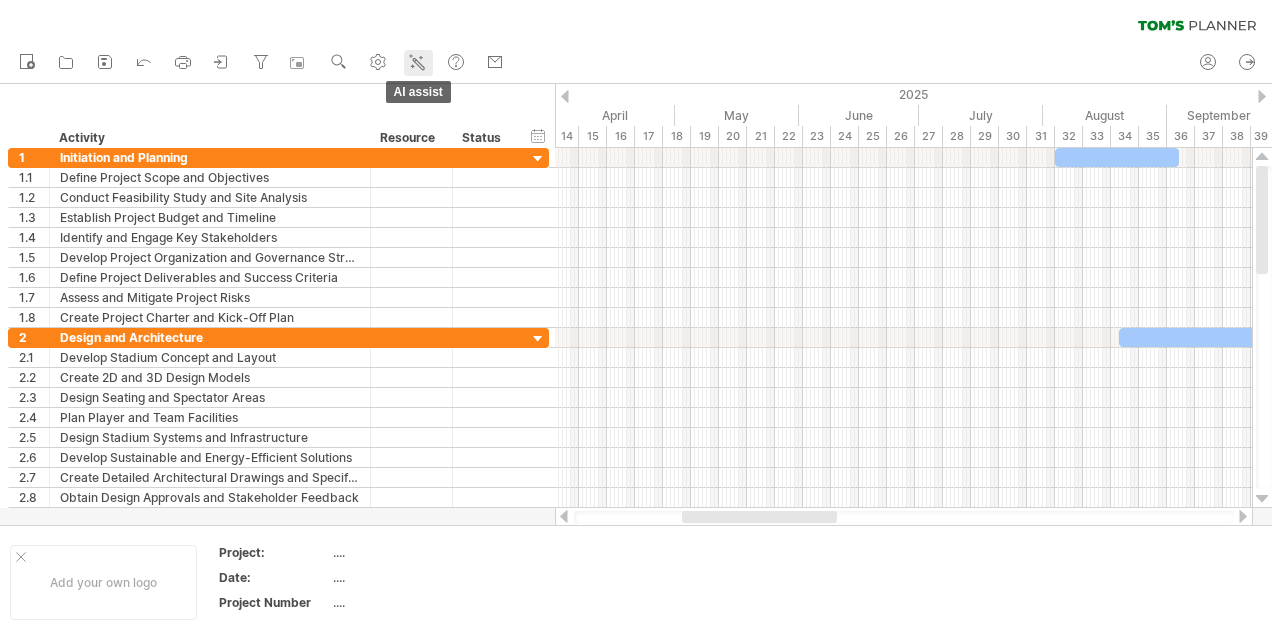 click 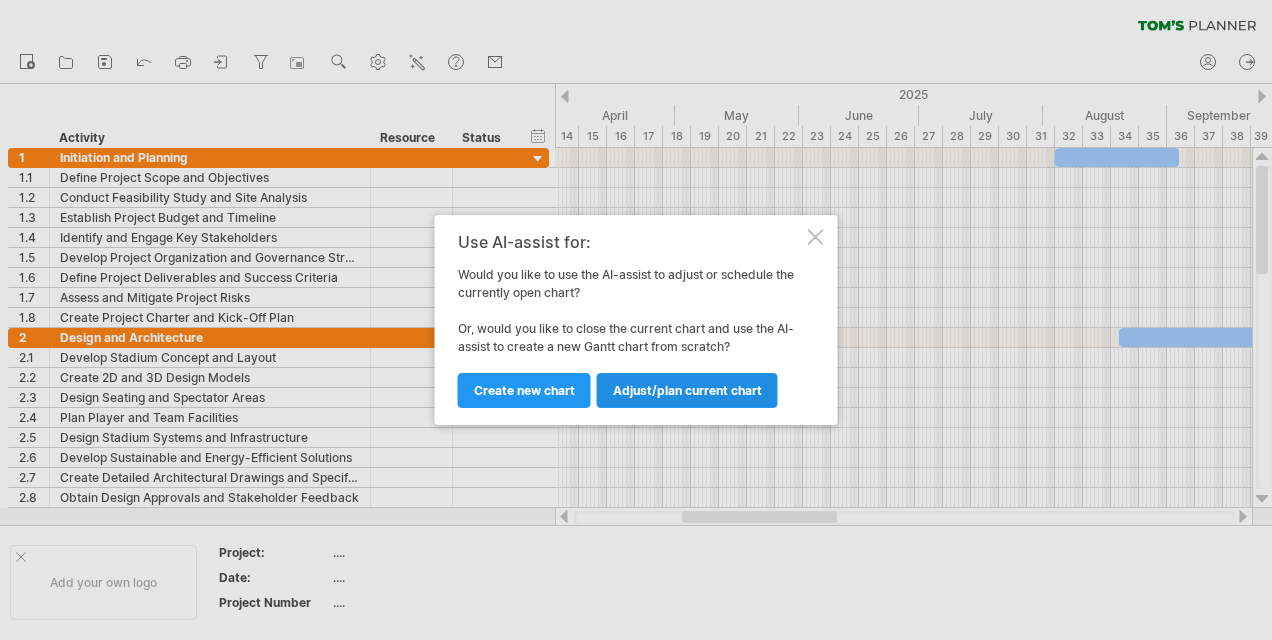 click on "Adjust/plan current chart" at bounding box center (687, 390) 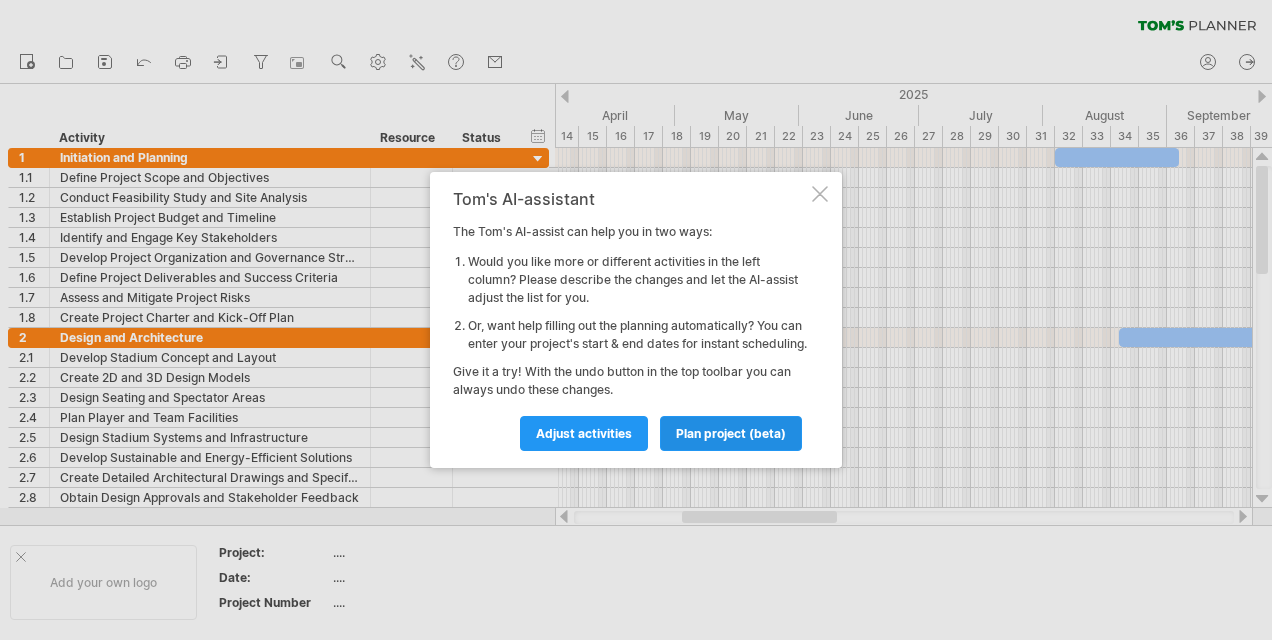 click on "plan project (beta)" at bounding box center (731, 433) 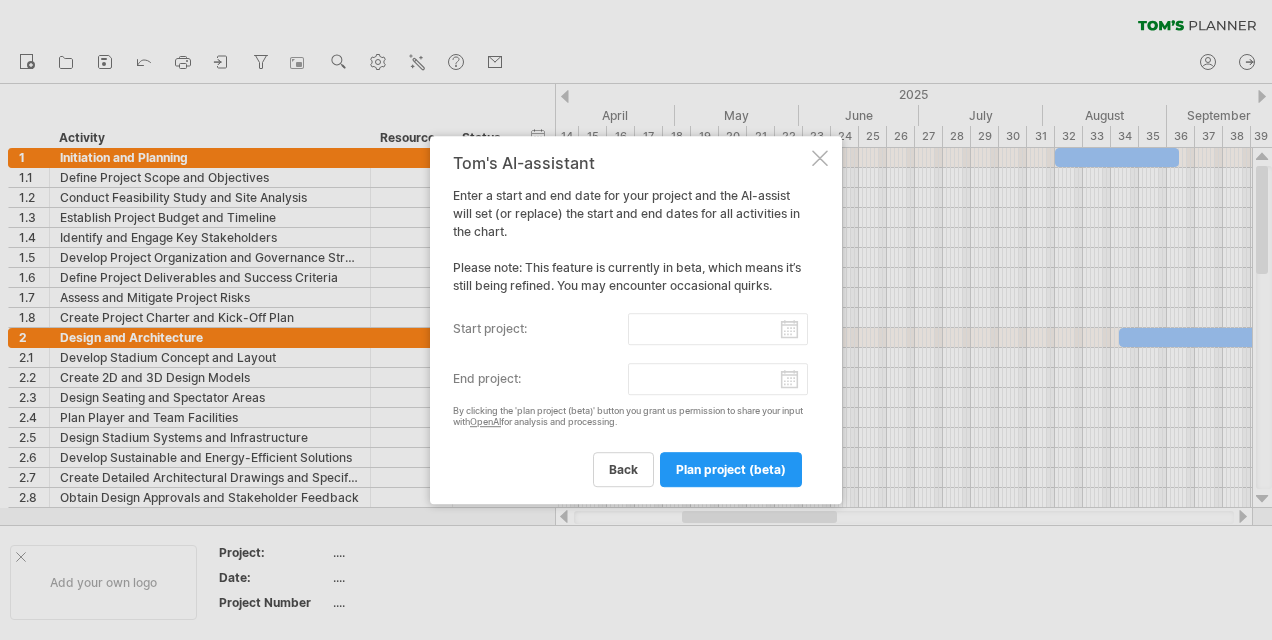 click at bounding box center (820, 158) 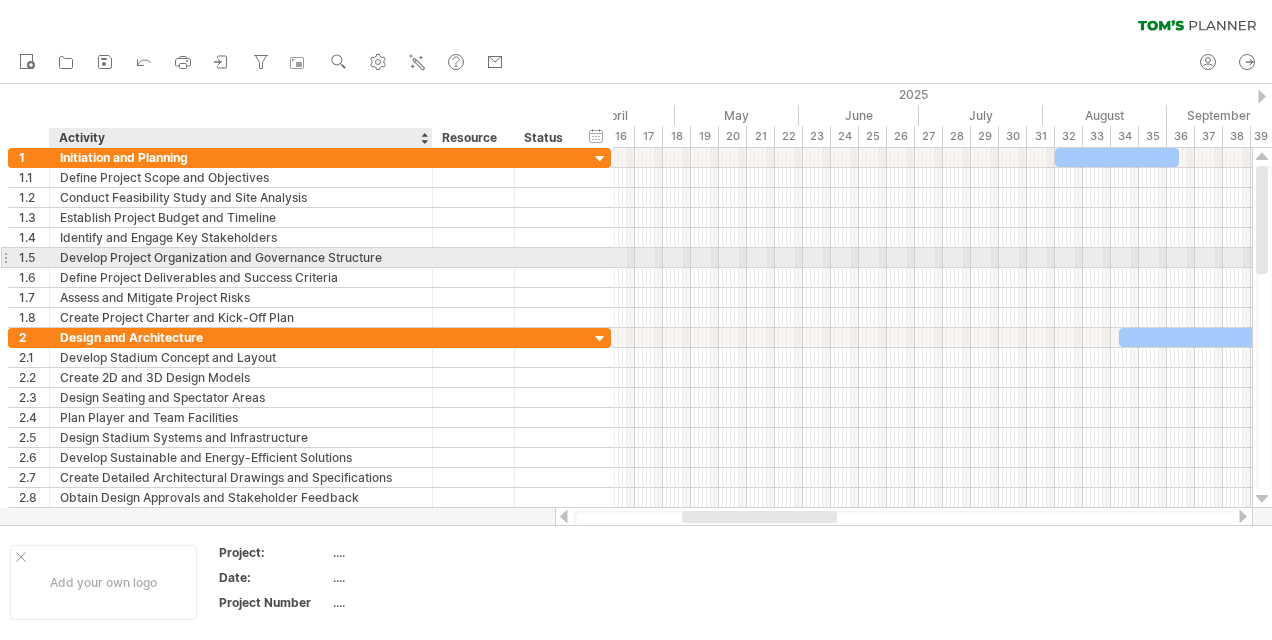 drag, startPoint x: 363, startPoint y: 257, endPoint x: 425, endPoint y: 260, distance: 62.072536 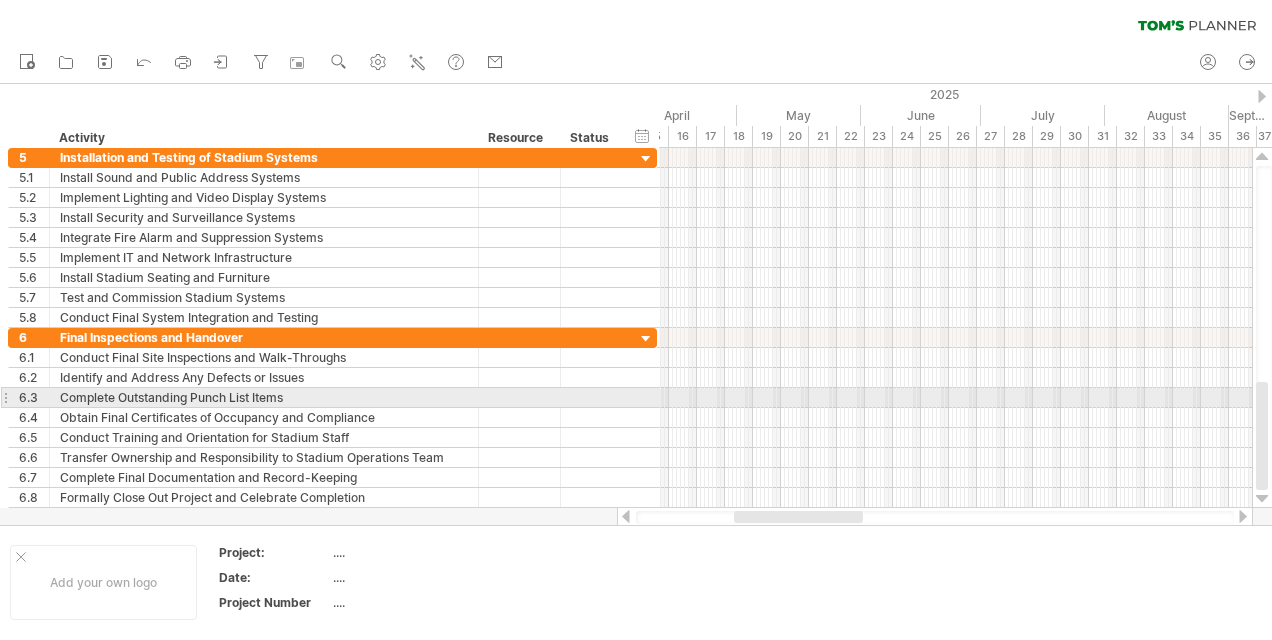 drag, startPoint x: 426, startPoint y: 388, endPoint x: 472, endPoint y: 386, distance: 46.043457 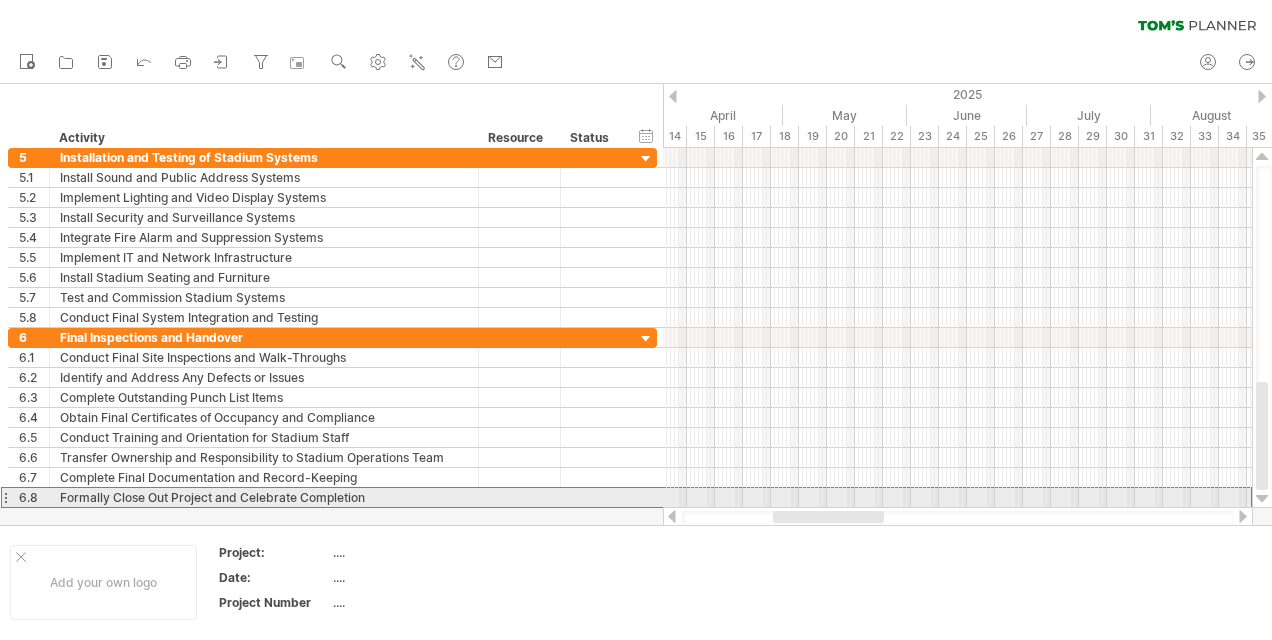 click on "Formally Close Out Project and Celebrate Completion" at bounding box center (264, 497) 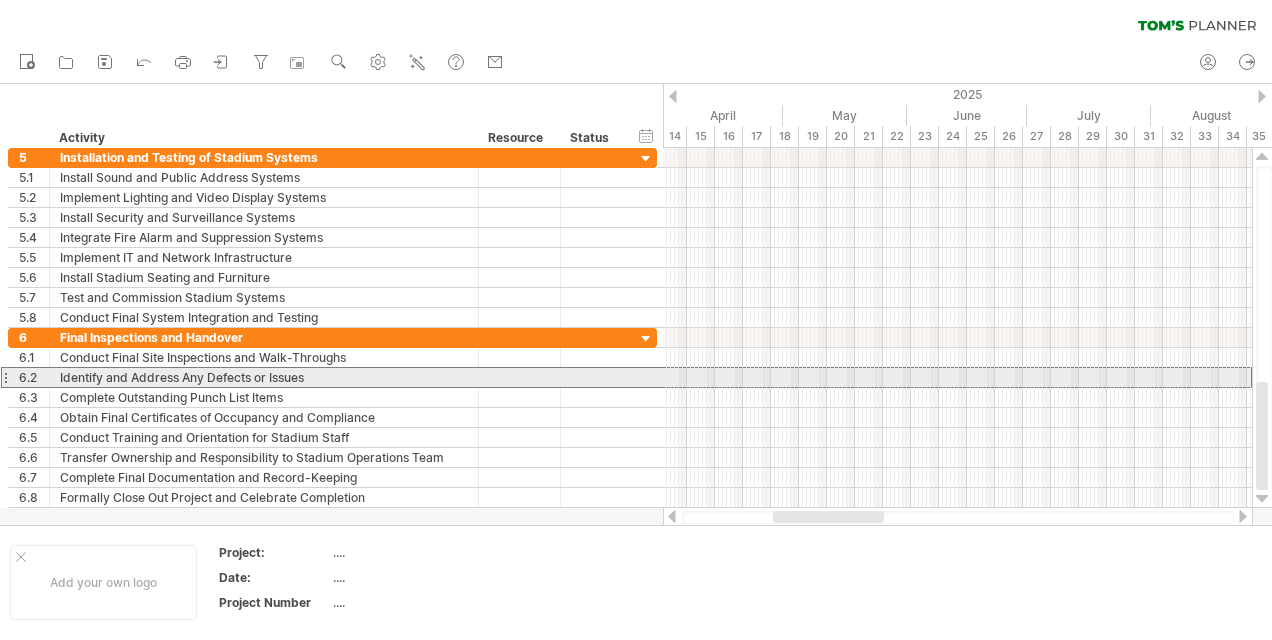 click at bounding box center [5, 377] 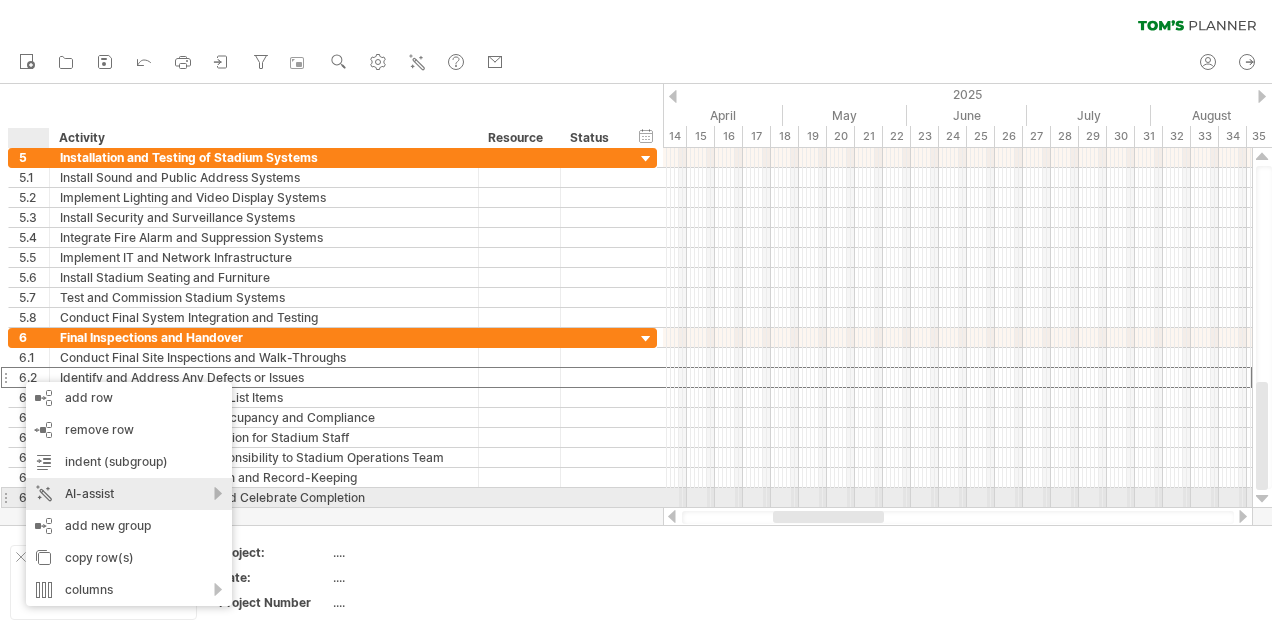 click on "AI-assist" at bounding box center [129, 494] 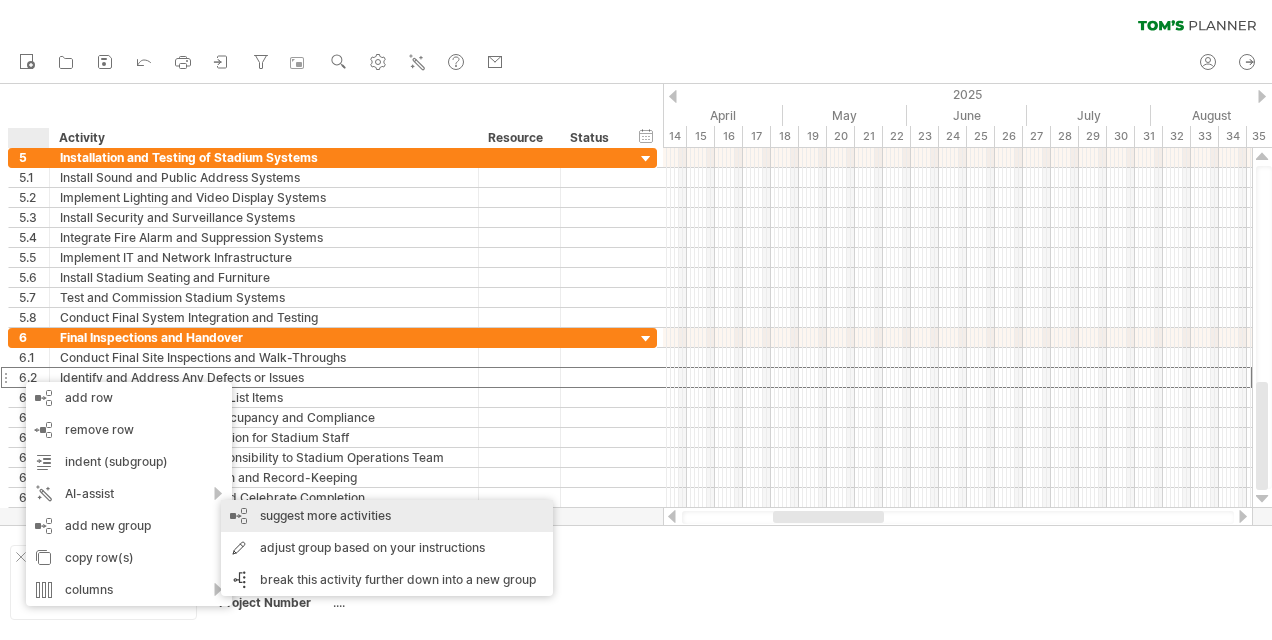 click on "suggest more activities" at bounding box center (387, 516) 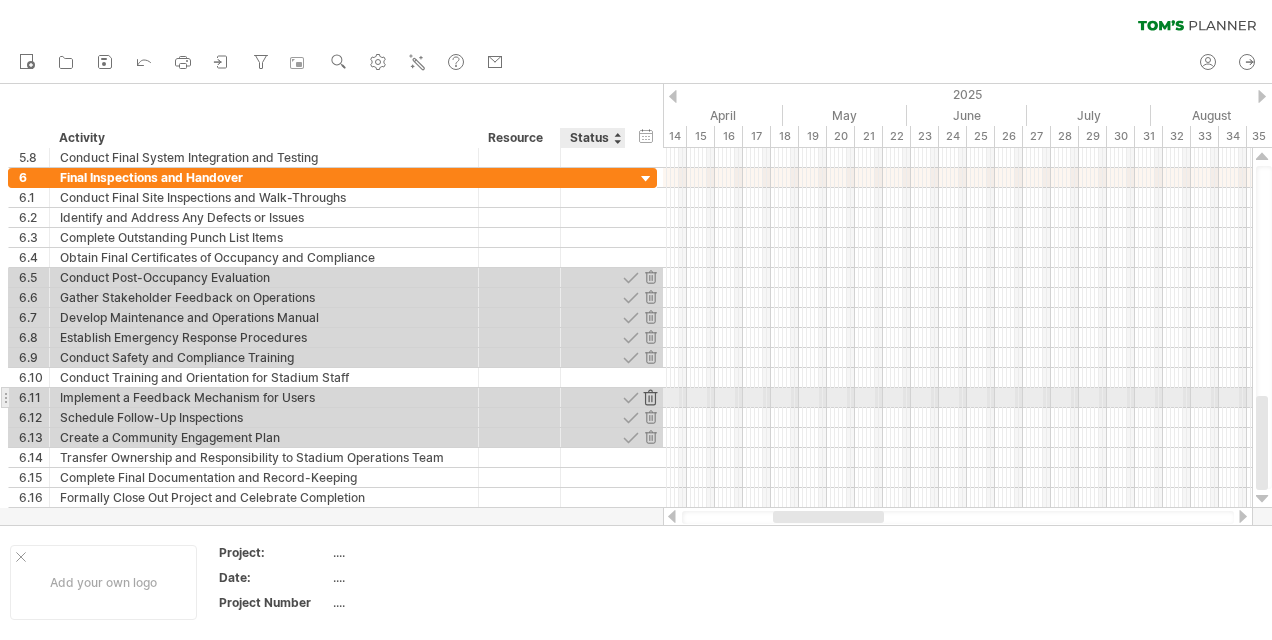 click at bounding box center [650, 397] 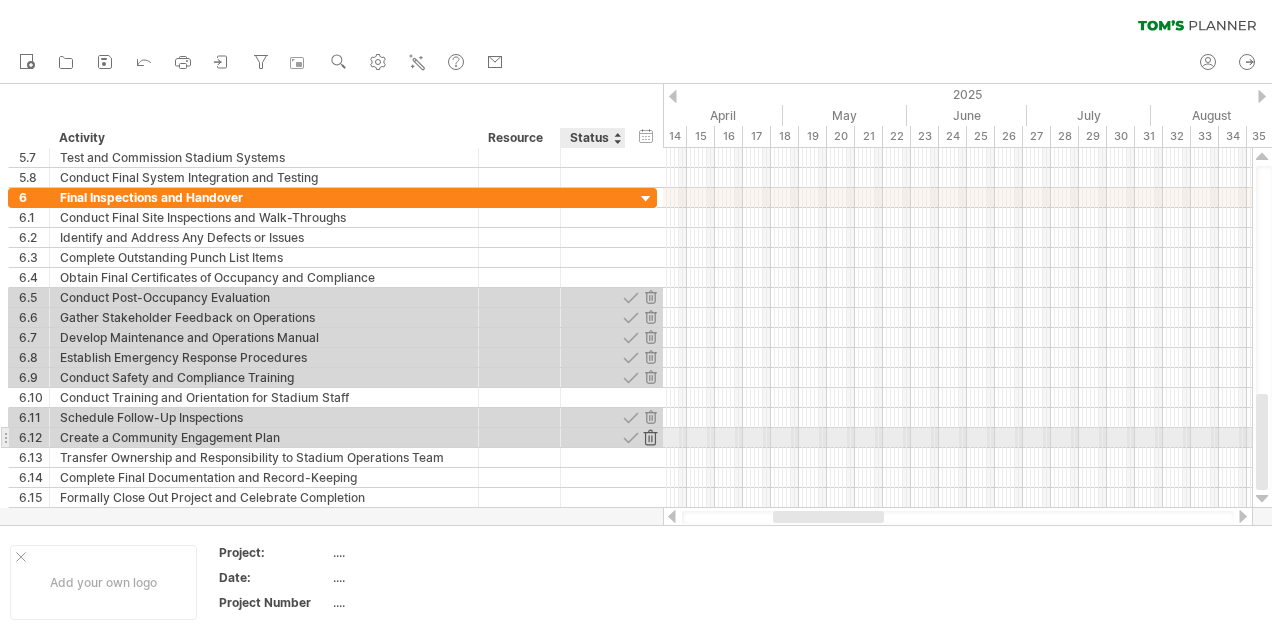 click at bounding box center (650, 437) 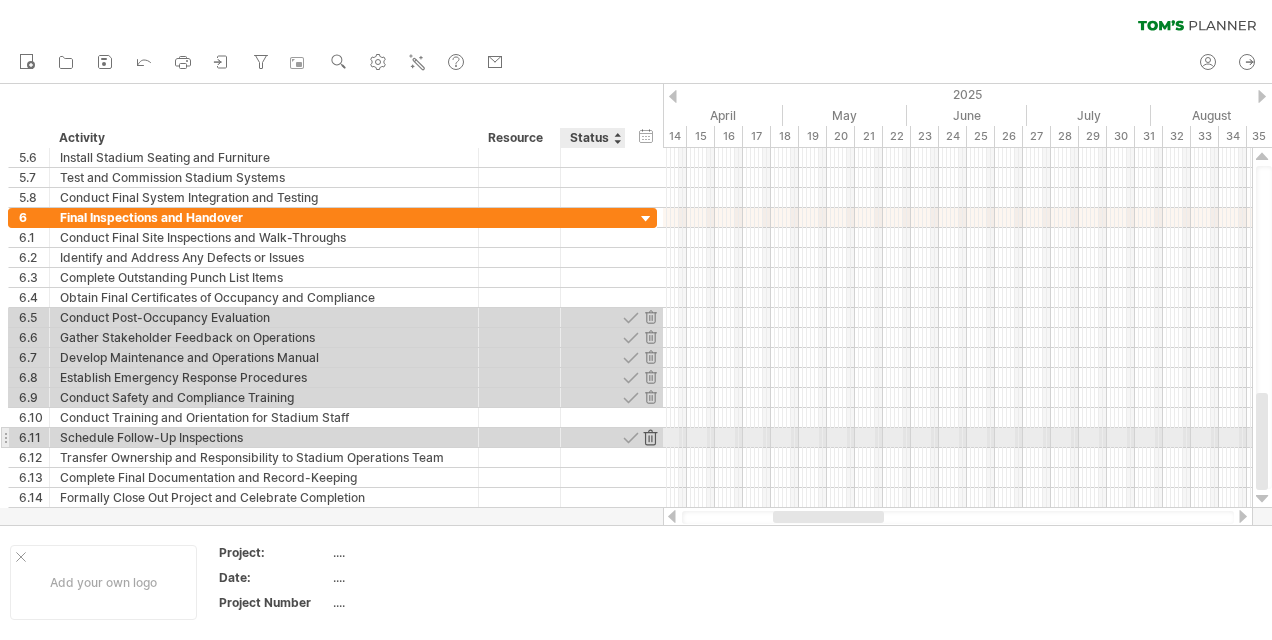 click at bounding box center [650, 437] 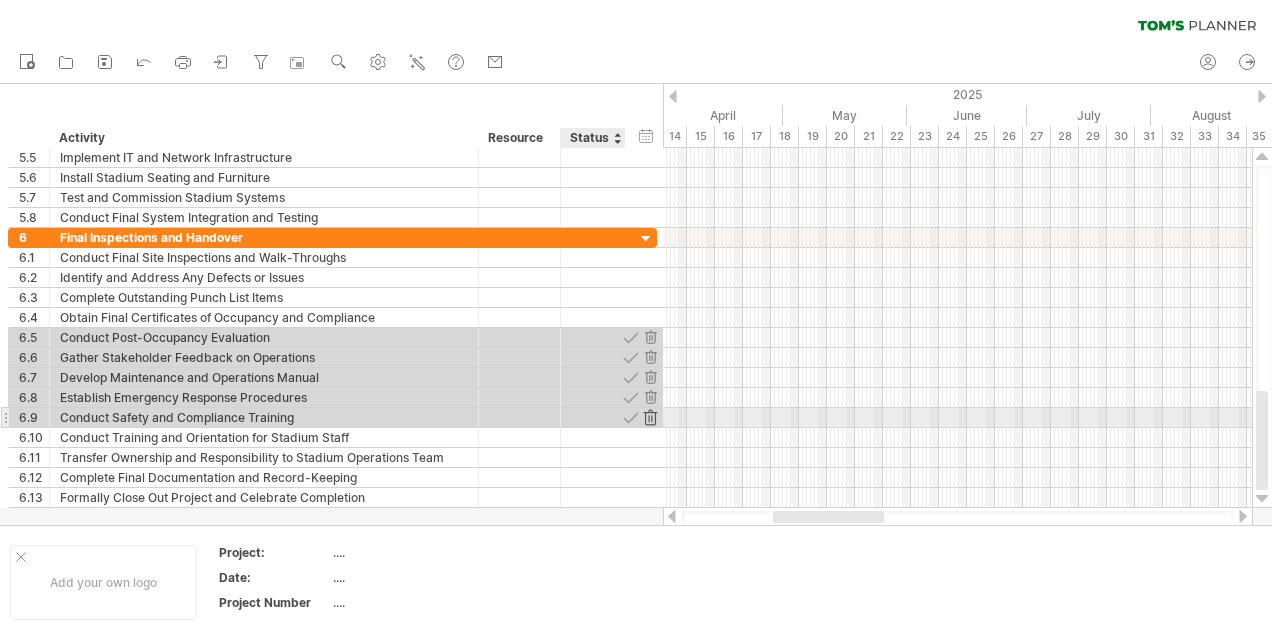 click at bounding box center [650, 417] 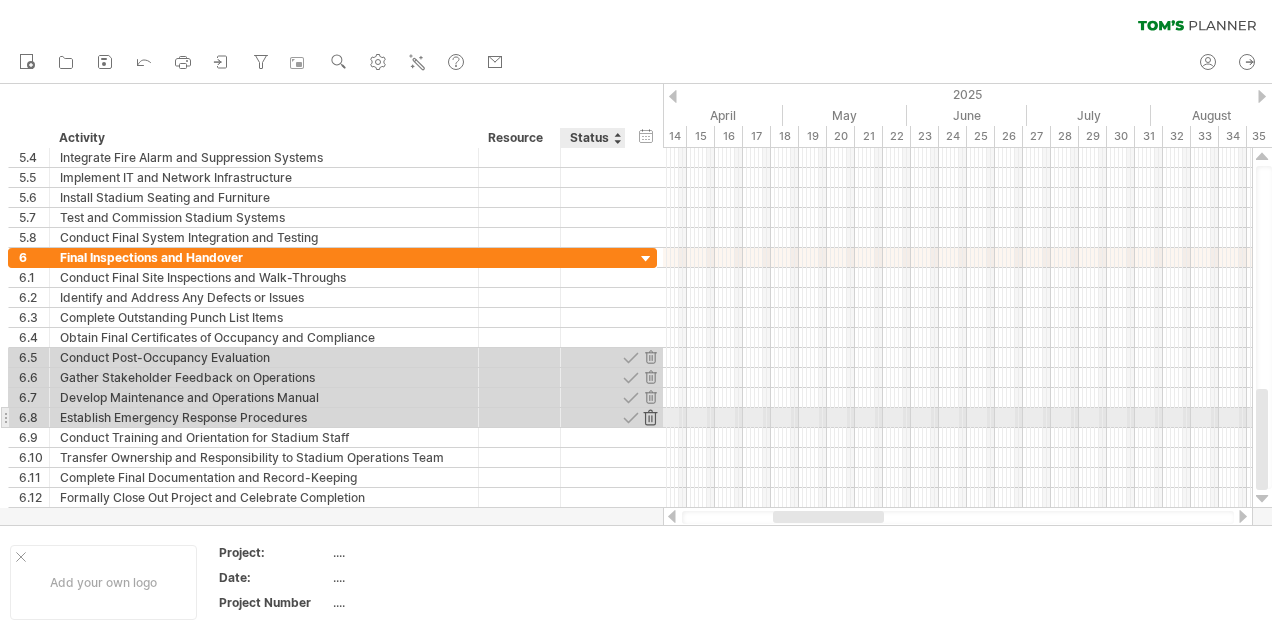 click at bounding box center [650, 417] 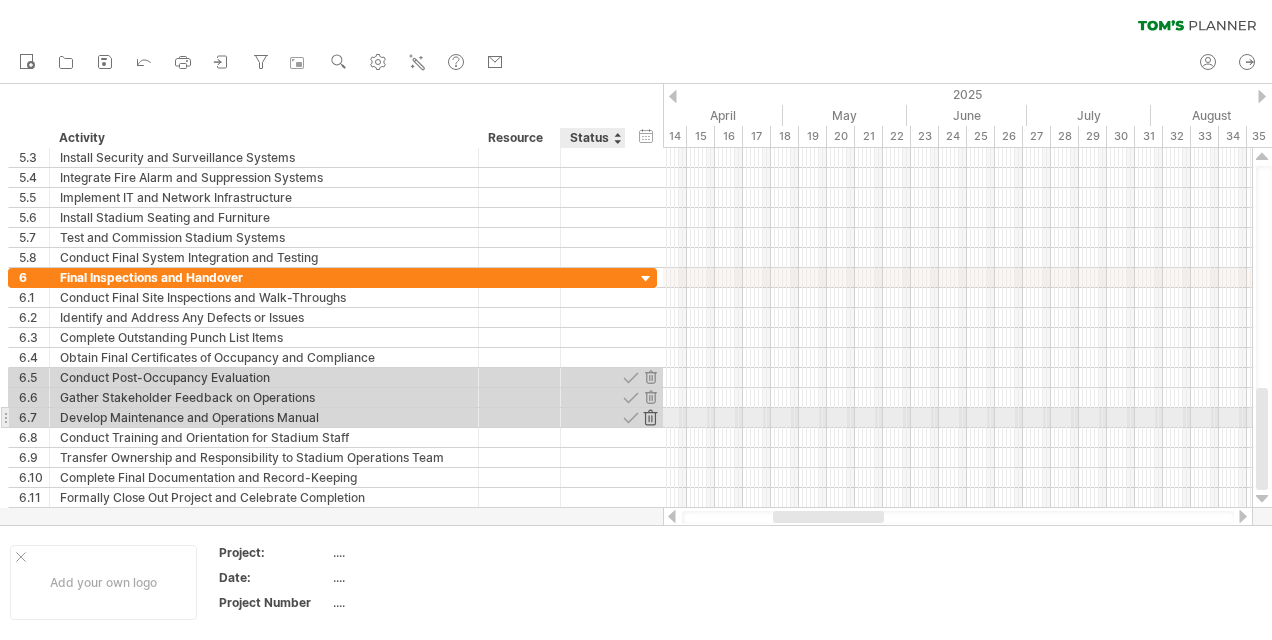 click at bounding box center [650, 417] 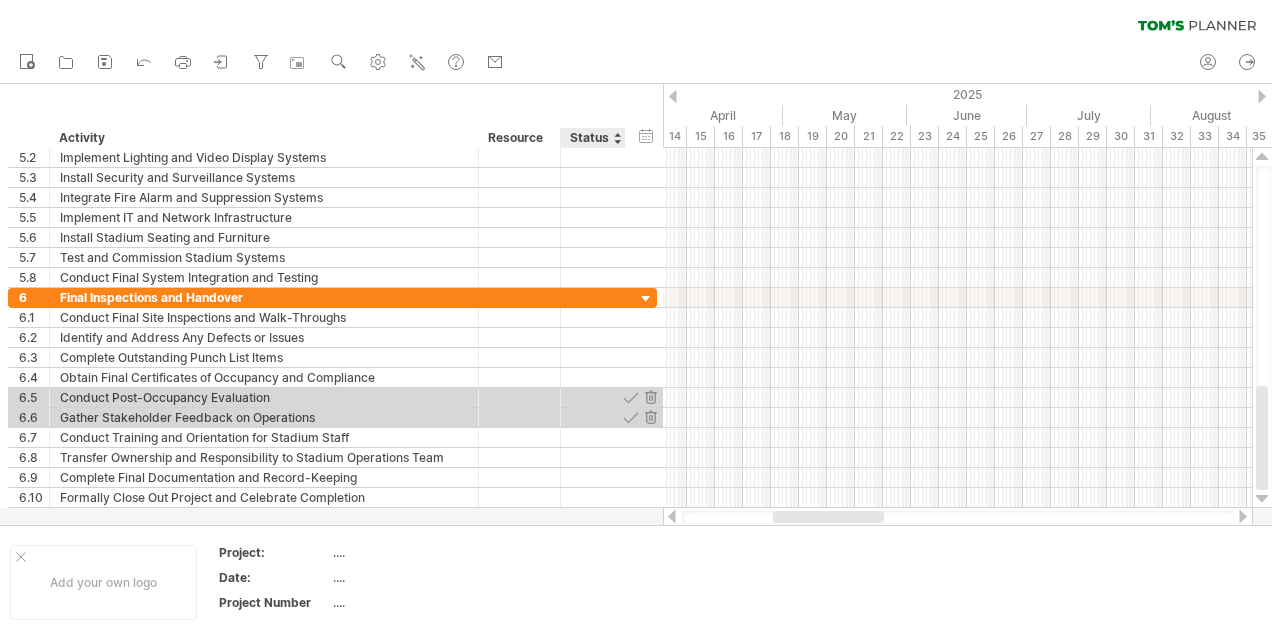 click at bounding box center (650, 417) 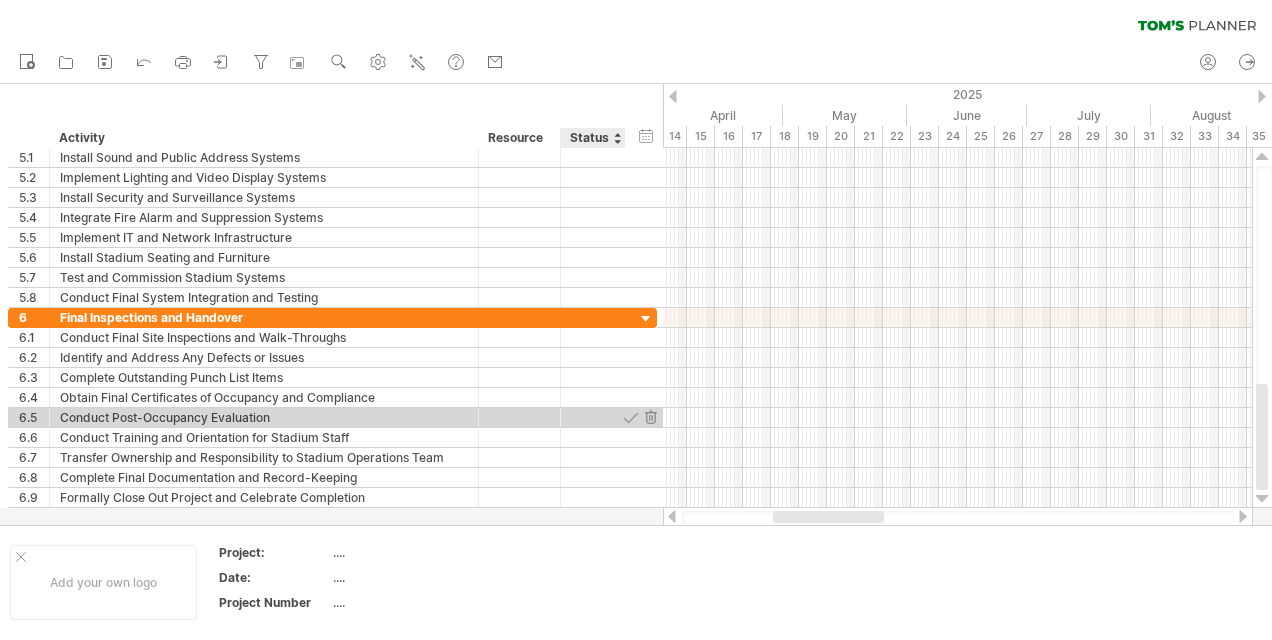 click at bounding box center (650, 417) 